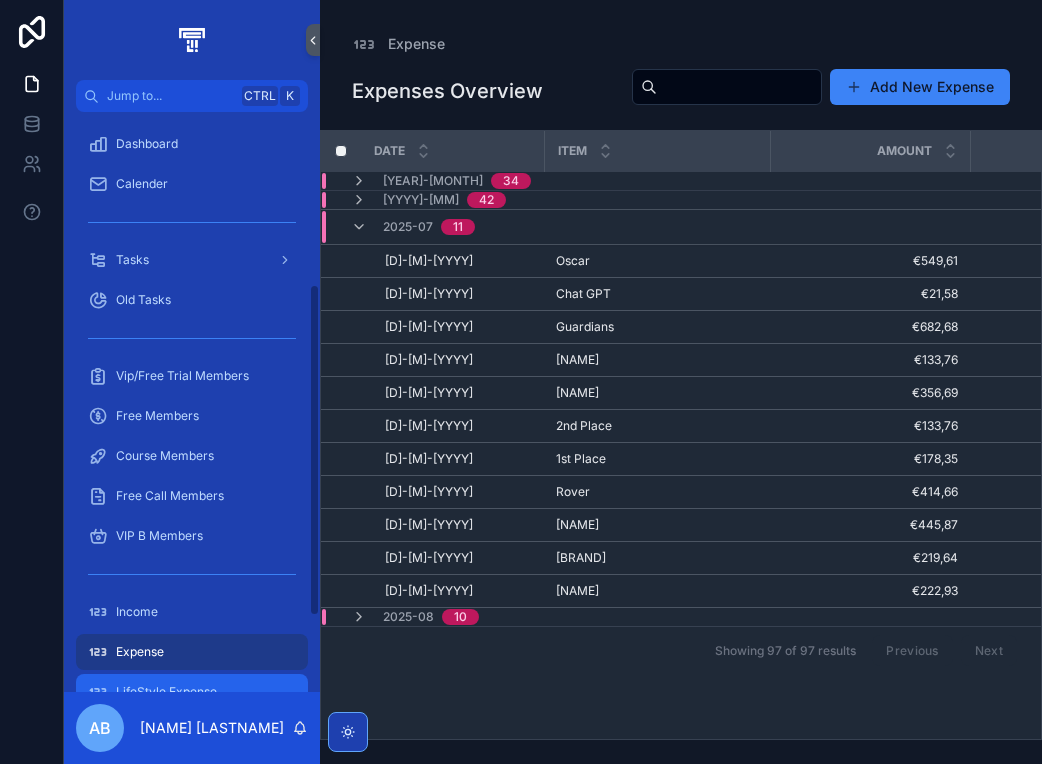 scroll, scrollTop: 0, scrollLeft: 0, axis: both 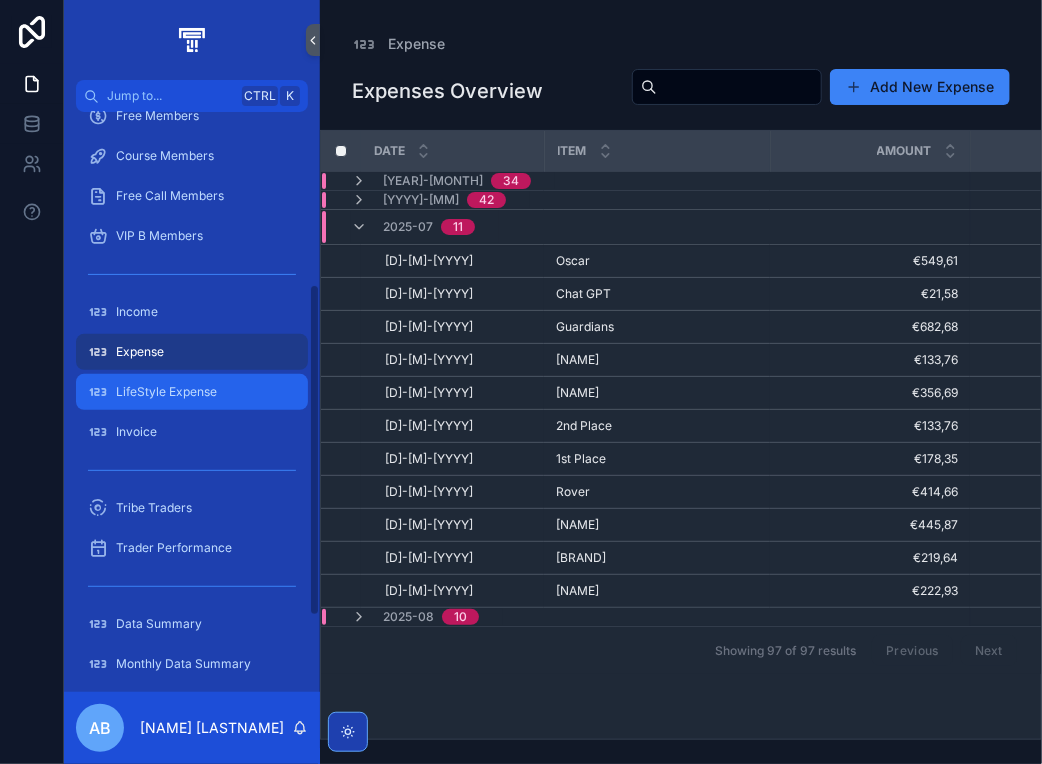 click on "LifeStyle Expense" at bounding box center [166, 392] 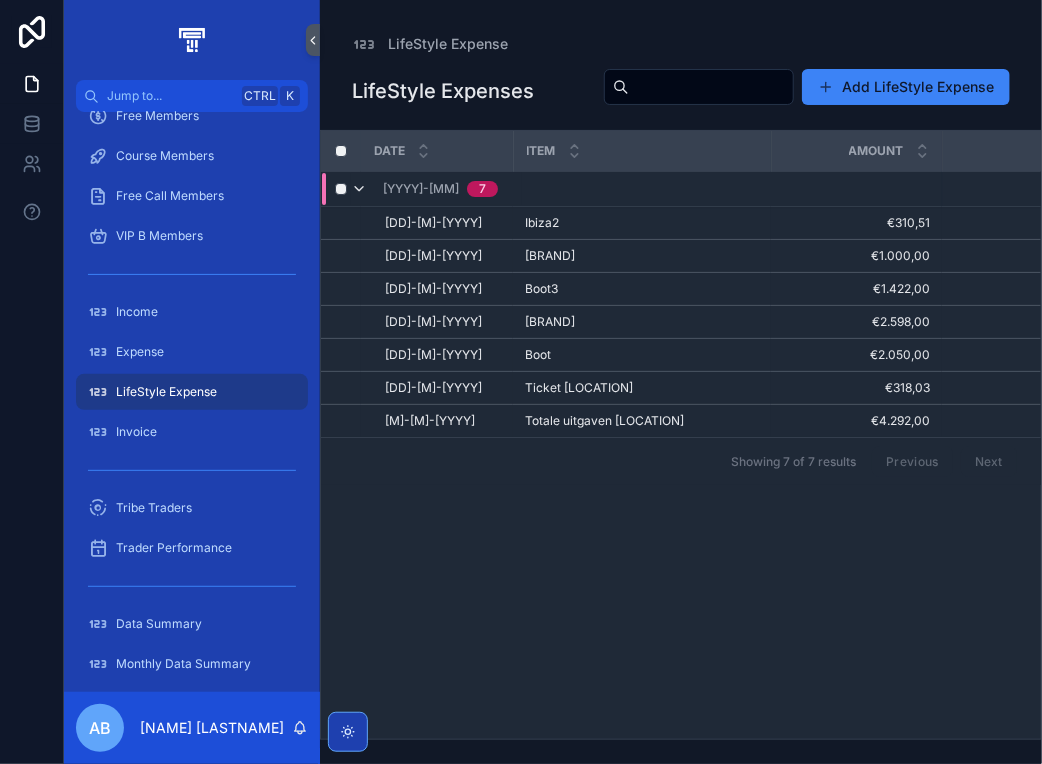 click at bounding box center (359, 189) 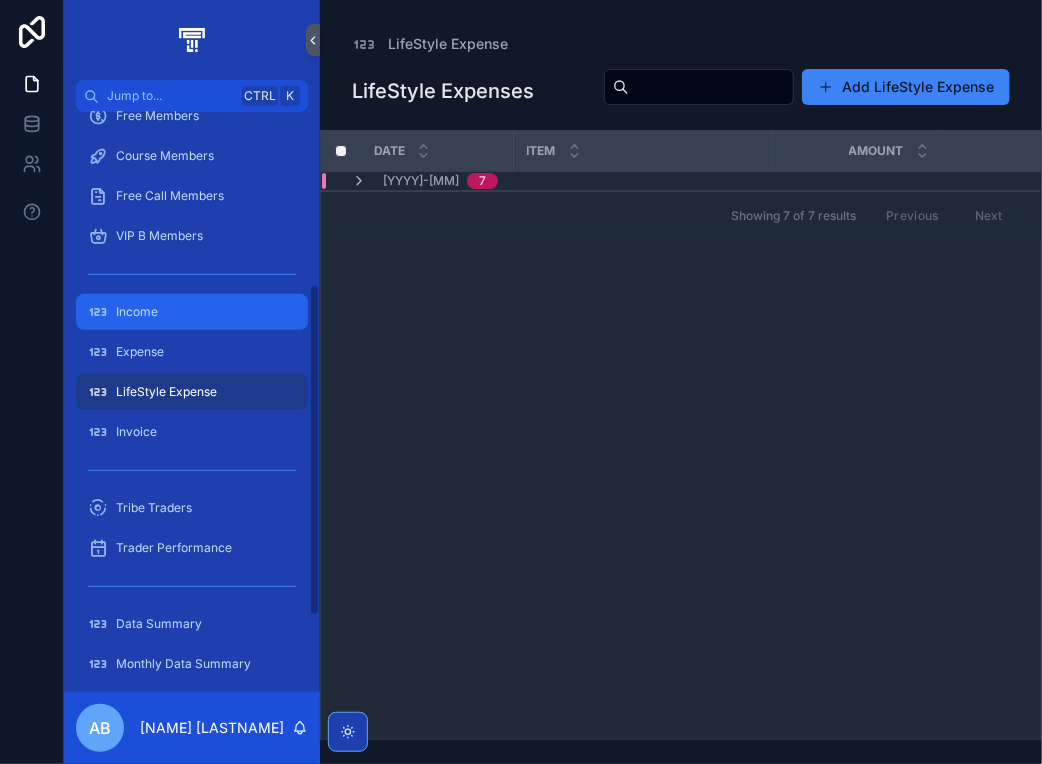 click on "Income" at bounding box center [192, 312] 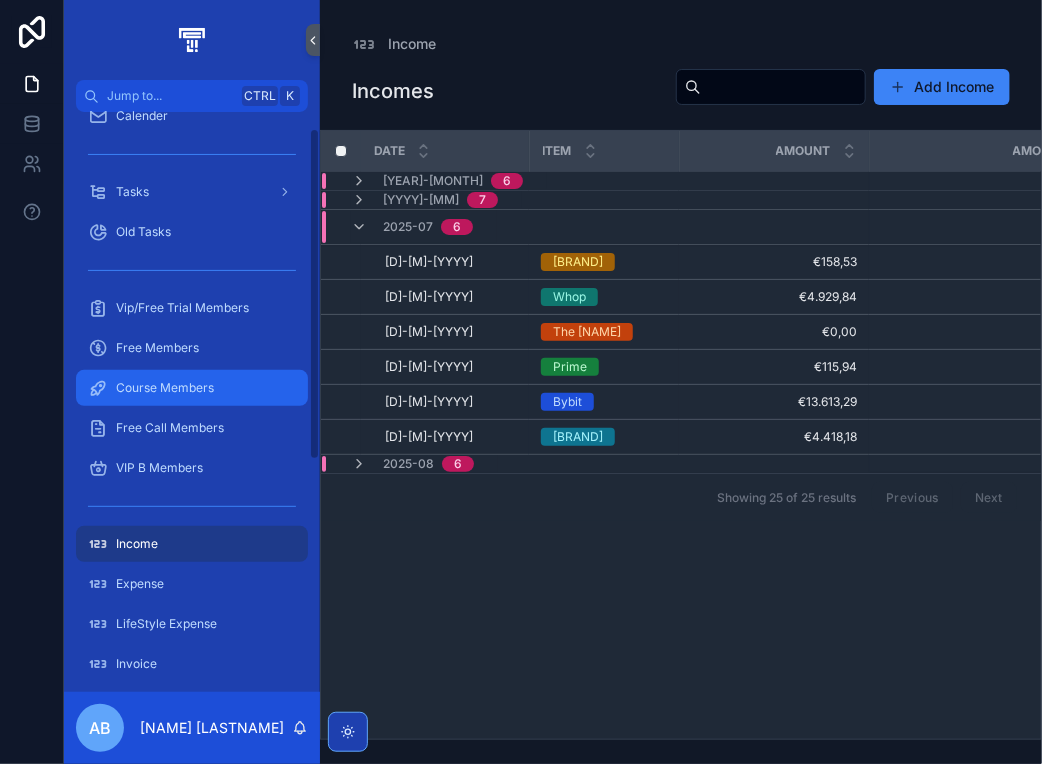 scroll, scrollTop: 0, scrollLeft: 0, axis: both 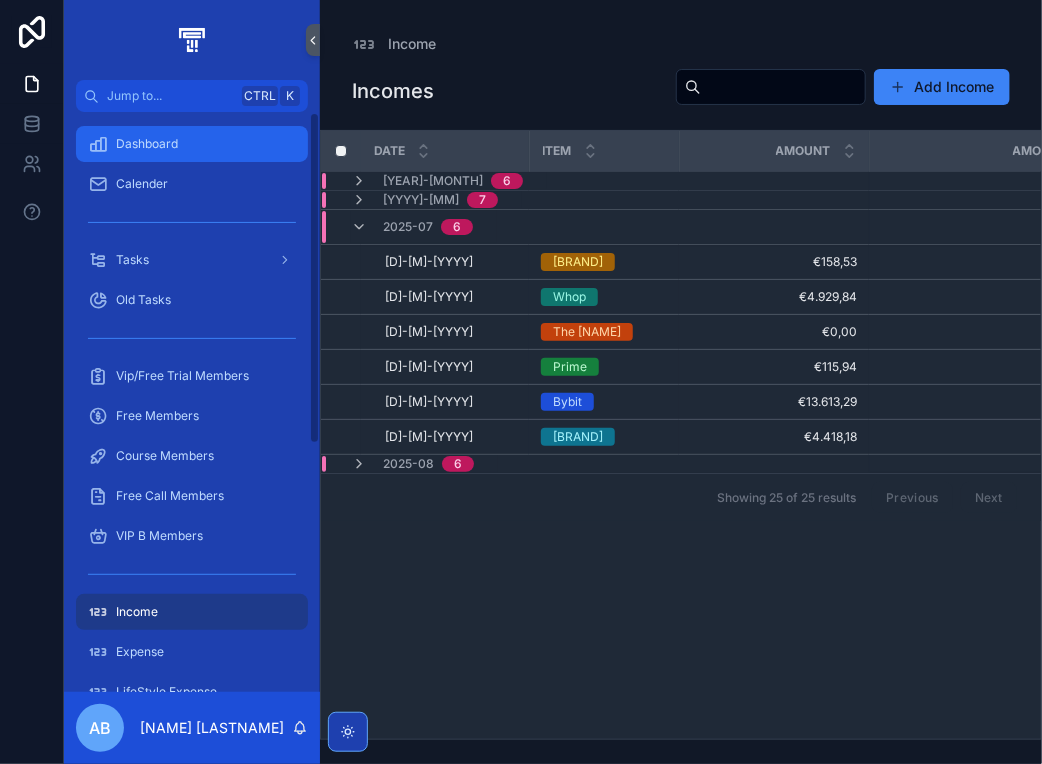 click on "Dashboard" at bounding box center (192, 144) 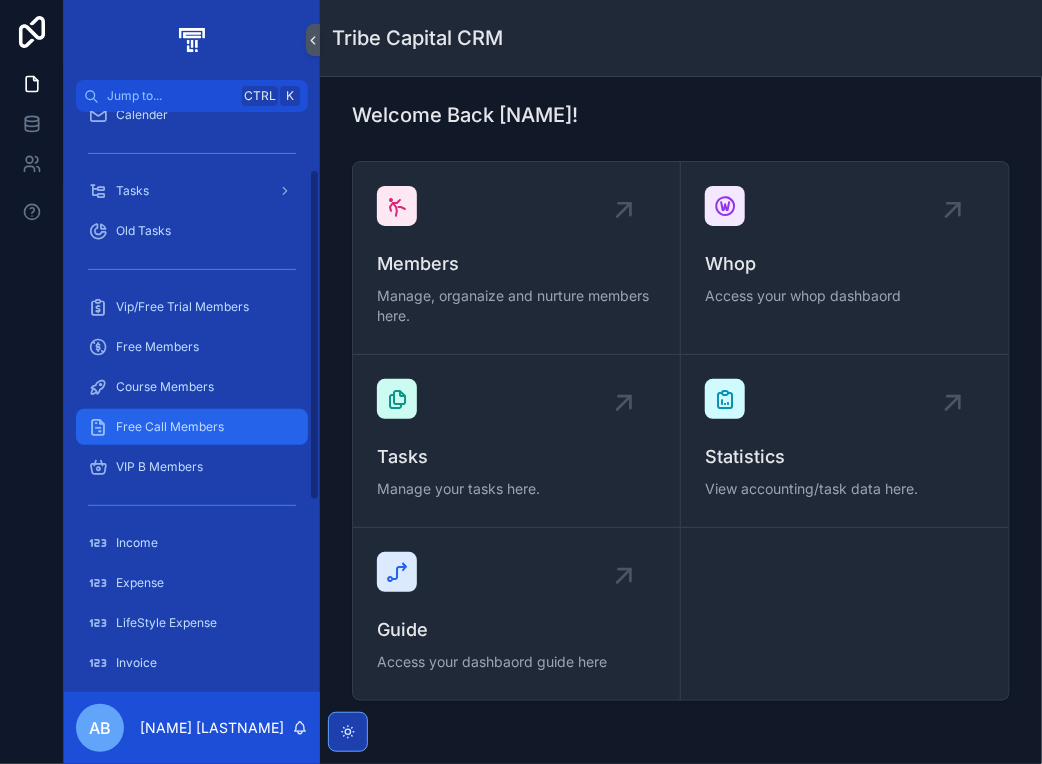 scroll, scrollTop: 100, scrollLeft: 0, axis: vertical 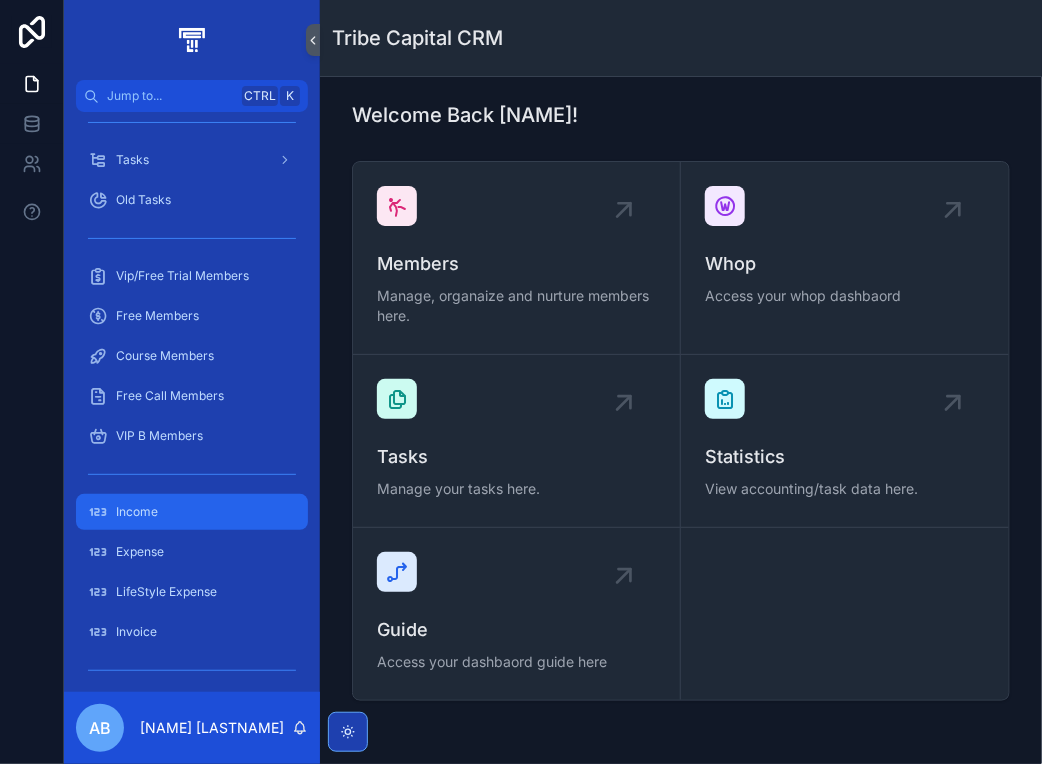click on "Income" at bounding box center (192, 512) 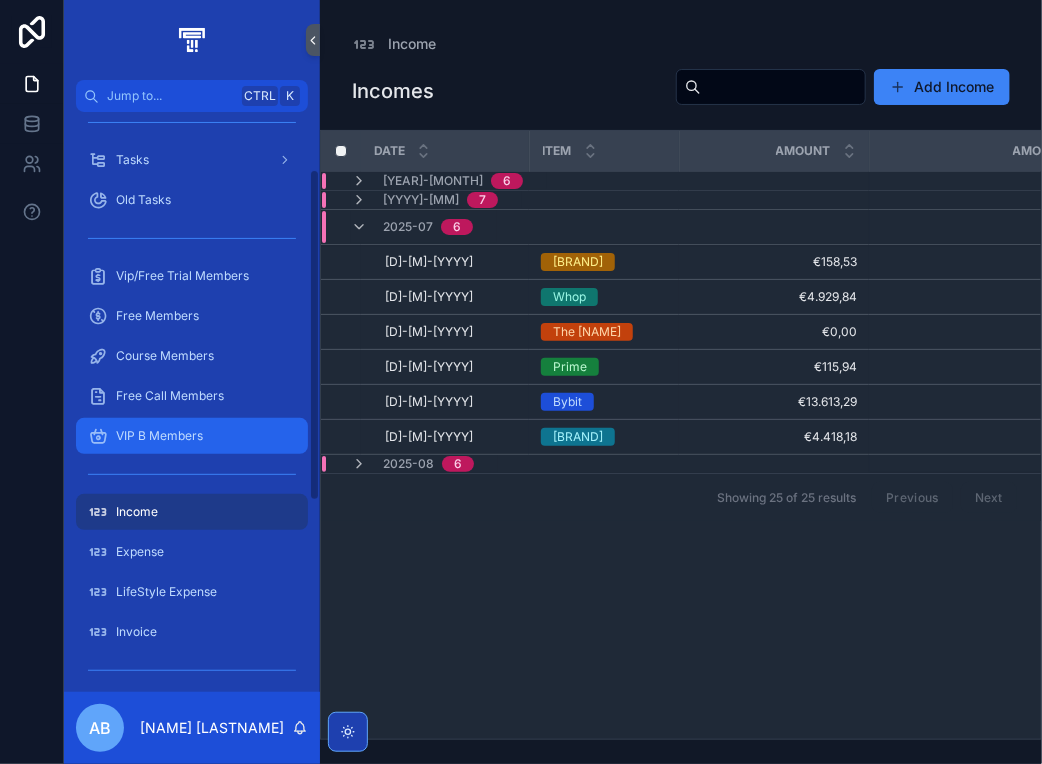 click on "VIP B Members" at bounding box center (159, 436) 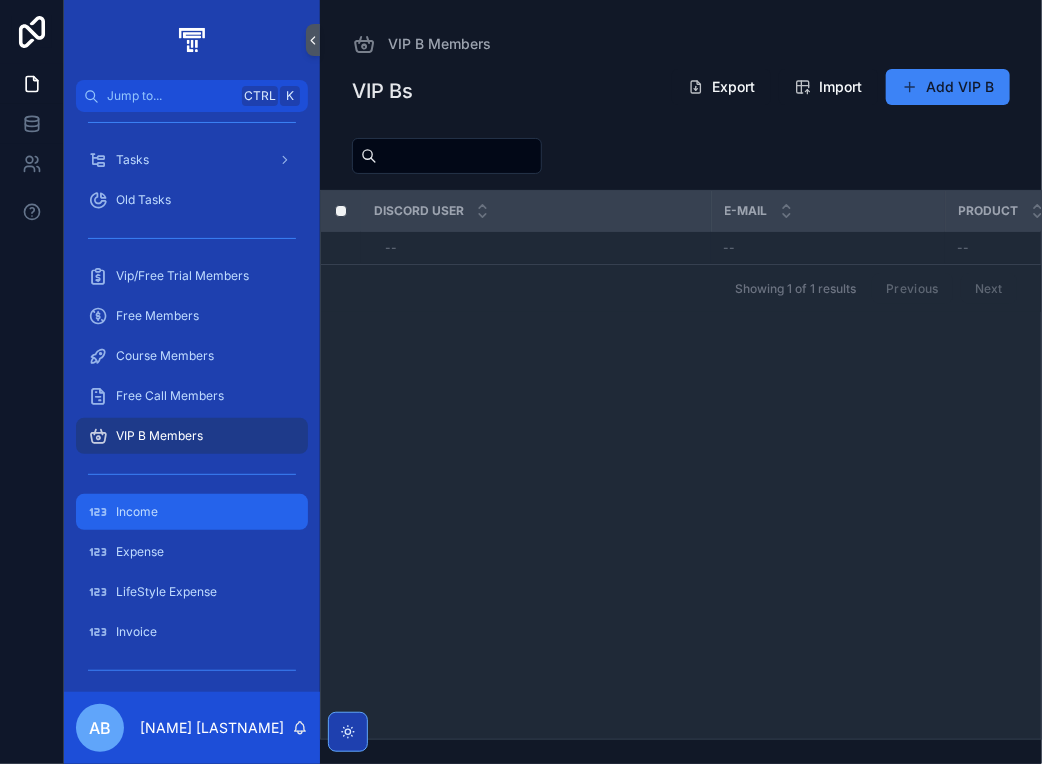 click on "Income" at bounding box center [192, 512] 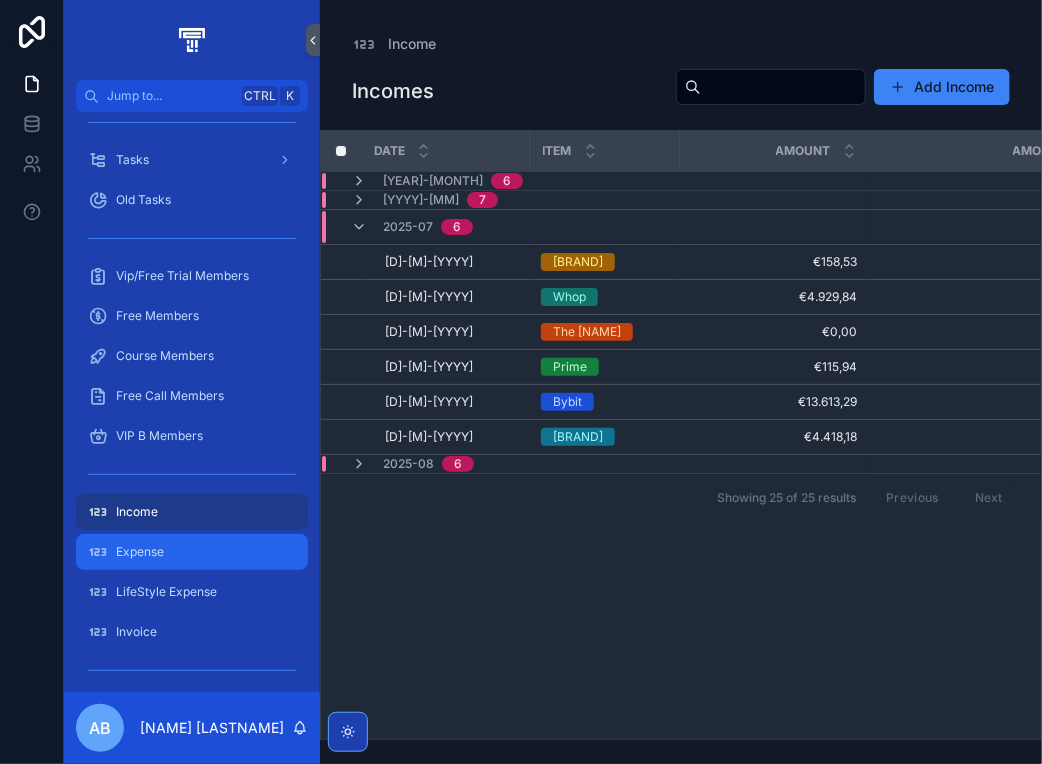 click on "Expense" at bounding box center (140, 552) 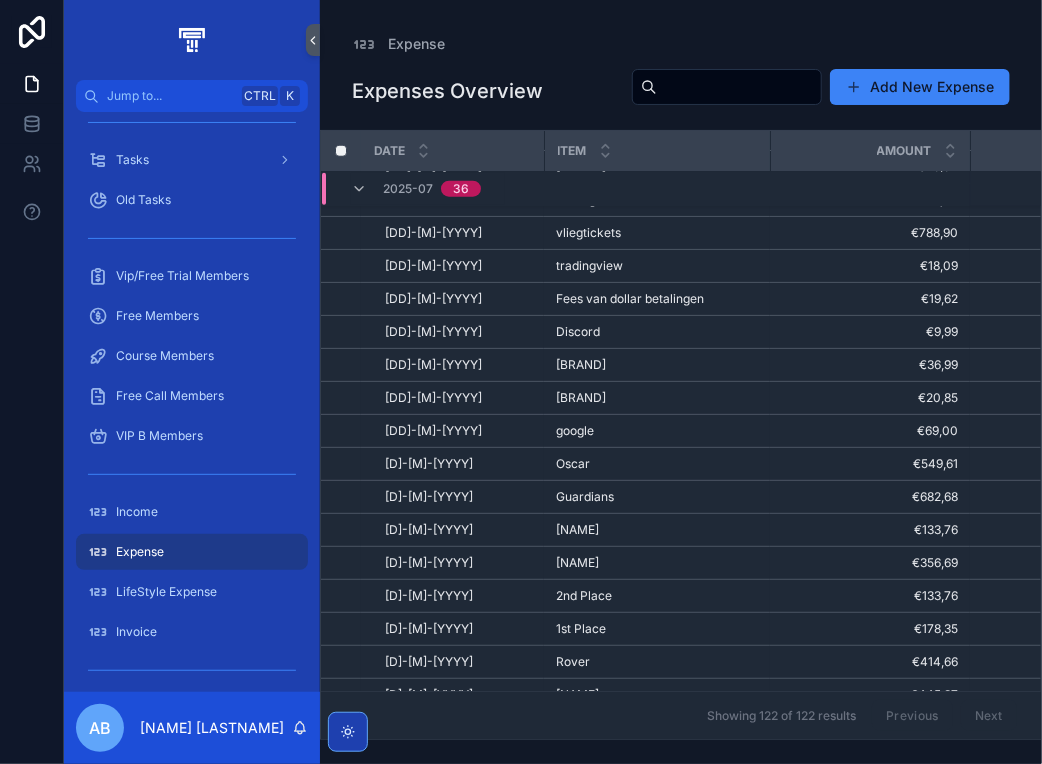 scroll, scrollTop: 809, scrollLeft: 0, axis: vertical 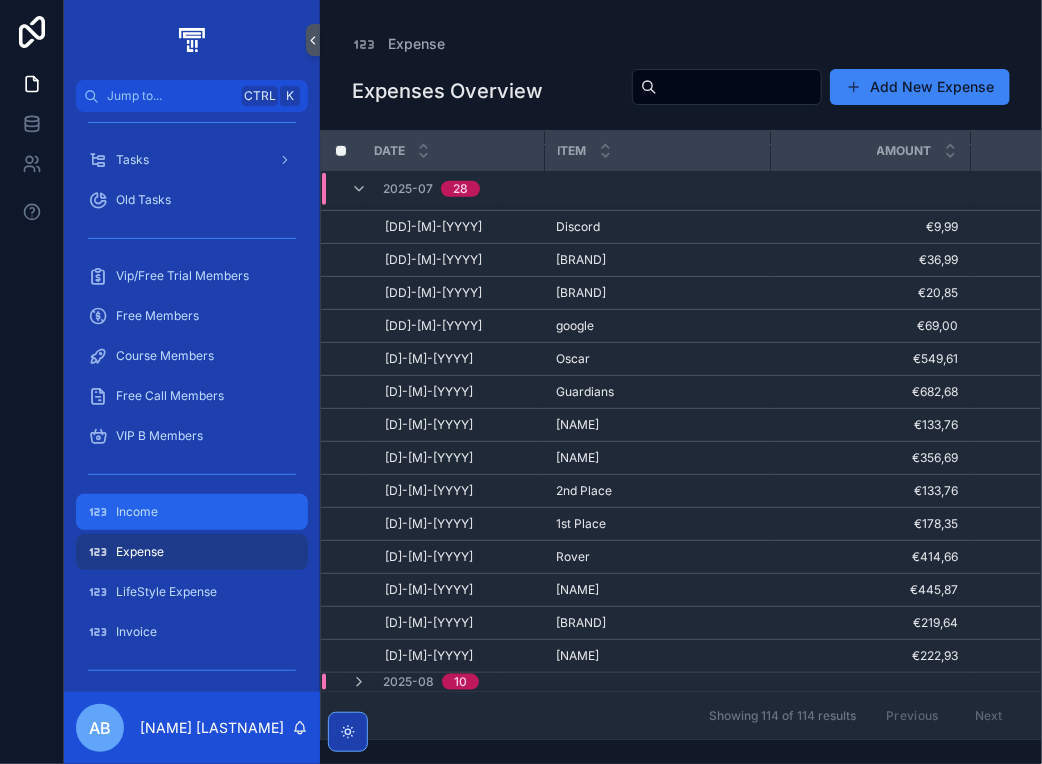 click on "Income" at bounding box center (192, 512) 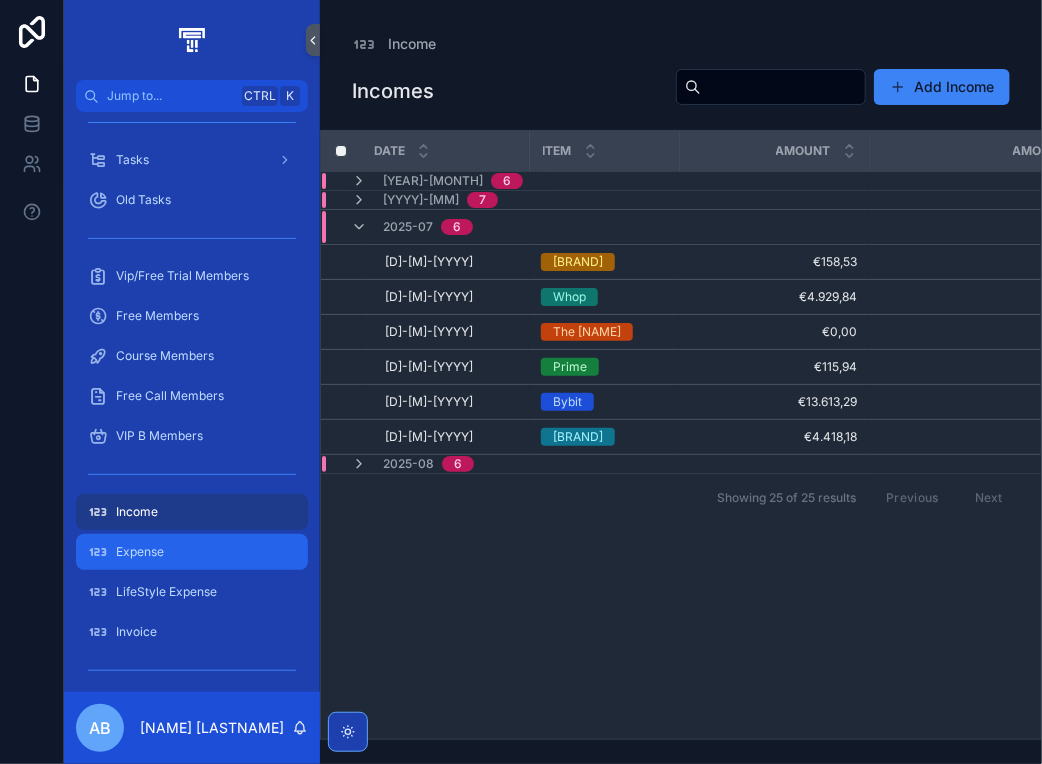 click on "Expense" at bounding box center [192, 552] 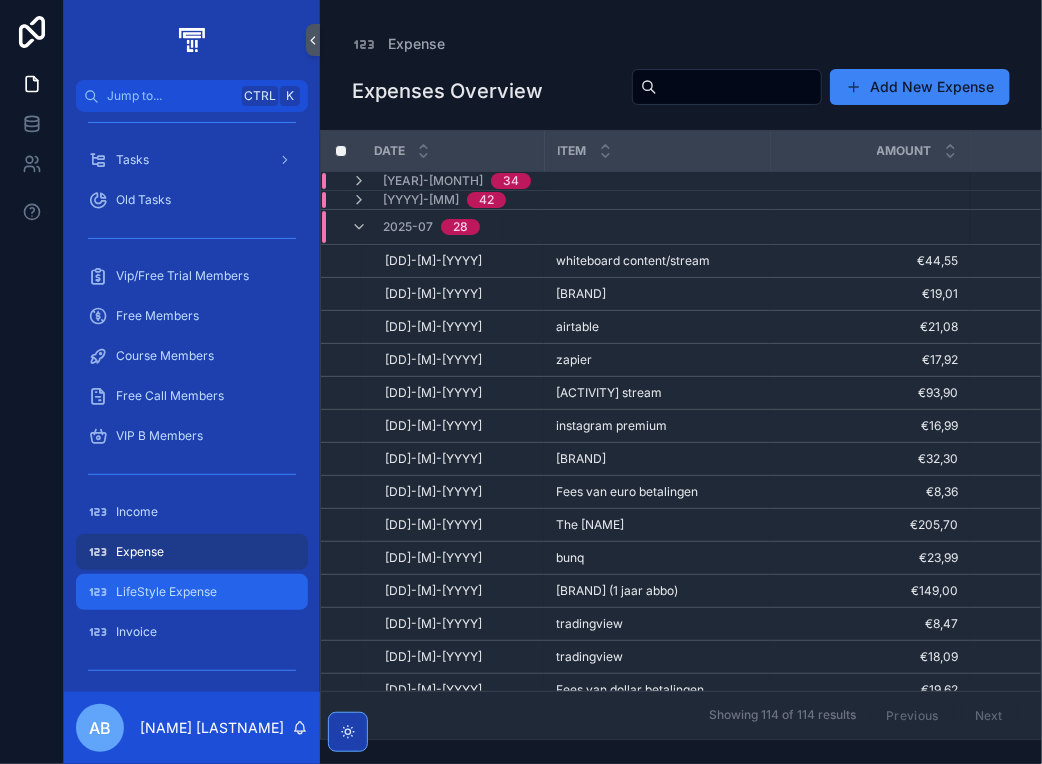 click on "LifeStyle Expense" at bounding box center [192, 592] 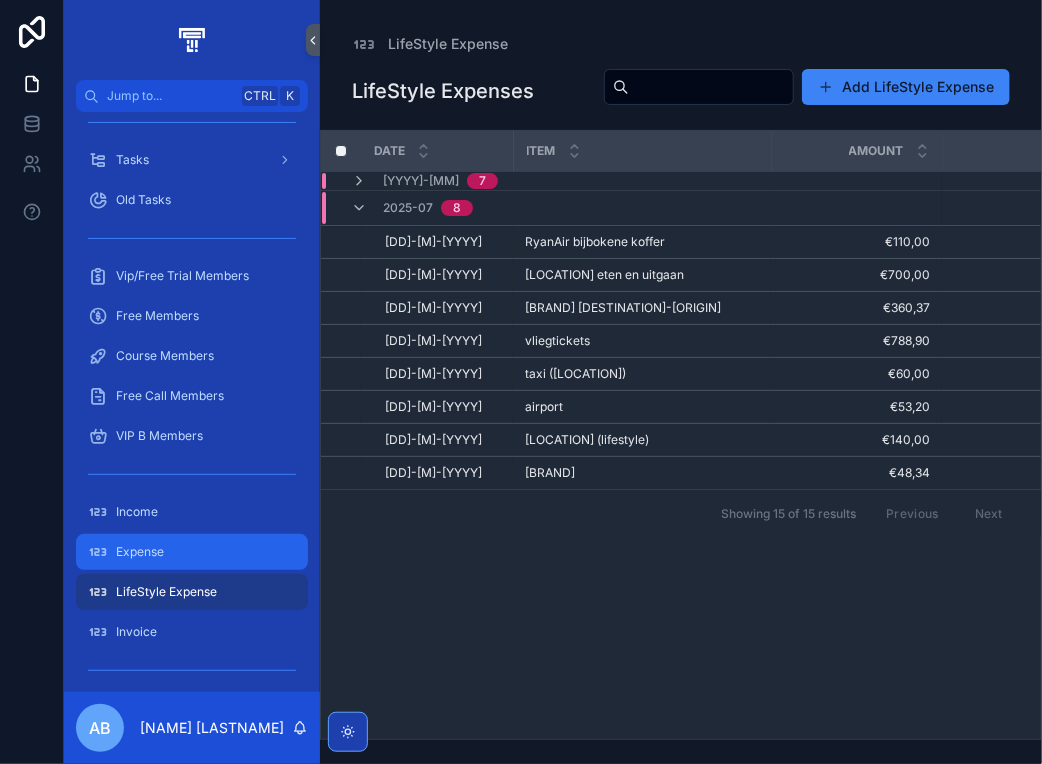 click on "Expense" at bounding box center (192, 552) 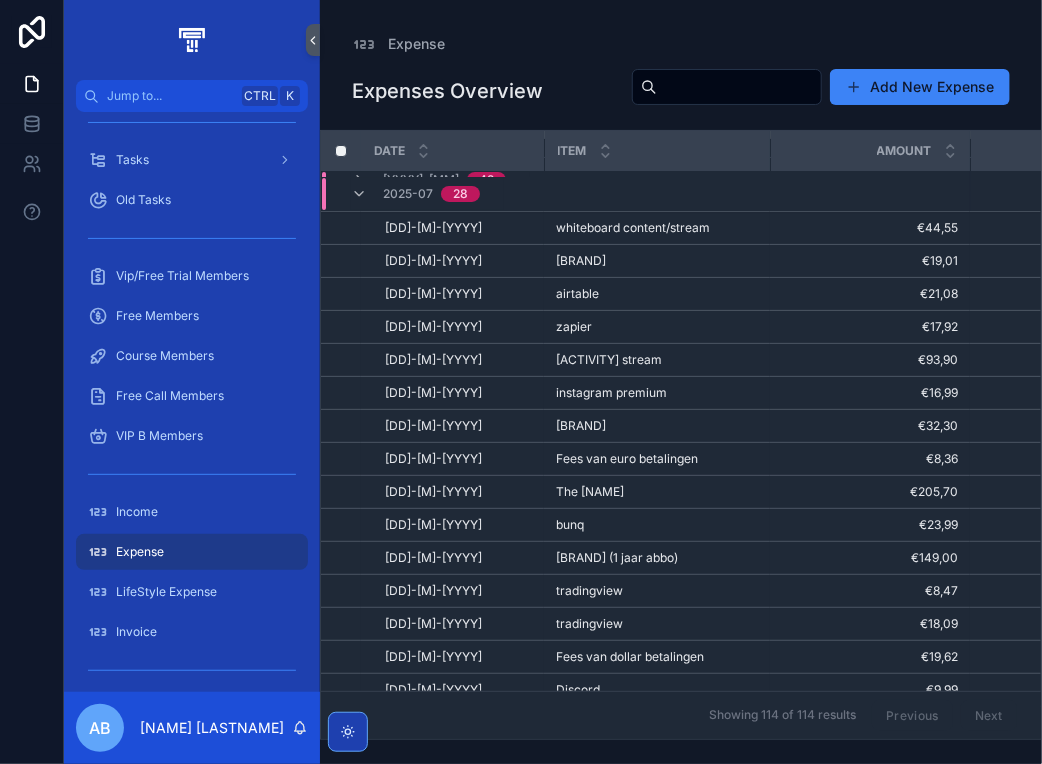scroll, scrollTop: 0, scrollLeft: 0, axis: both 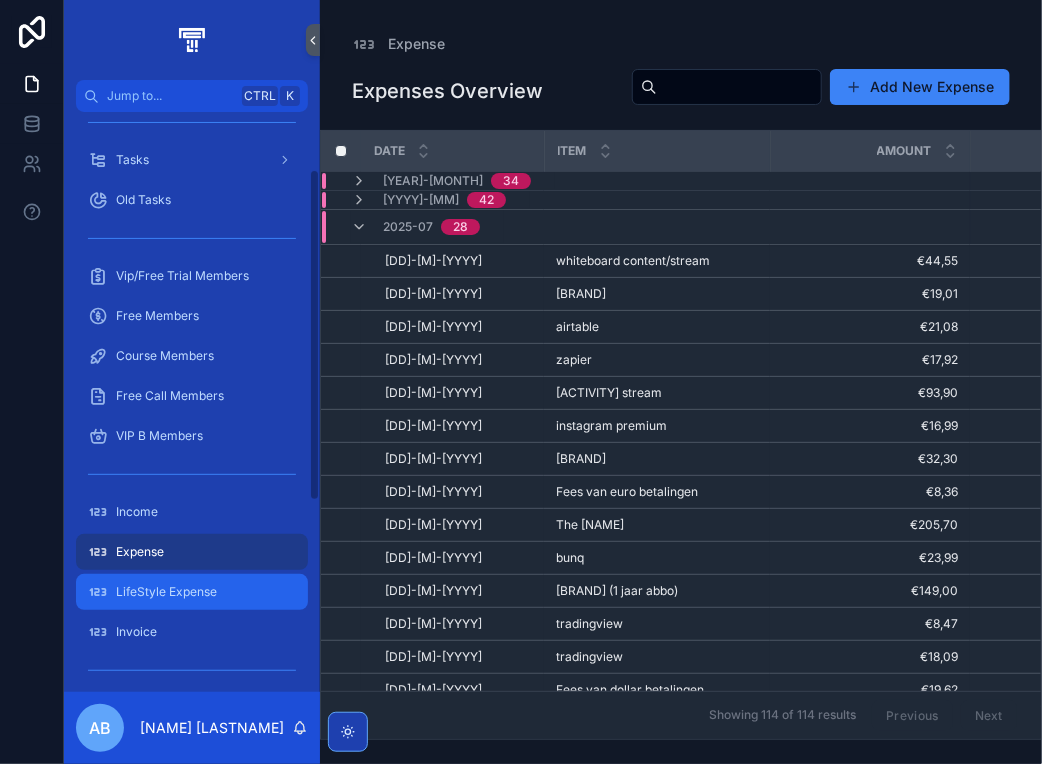 click on "LifeStyle Expense" at bounding box center [166, 592] 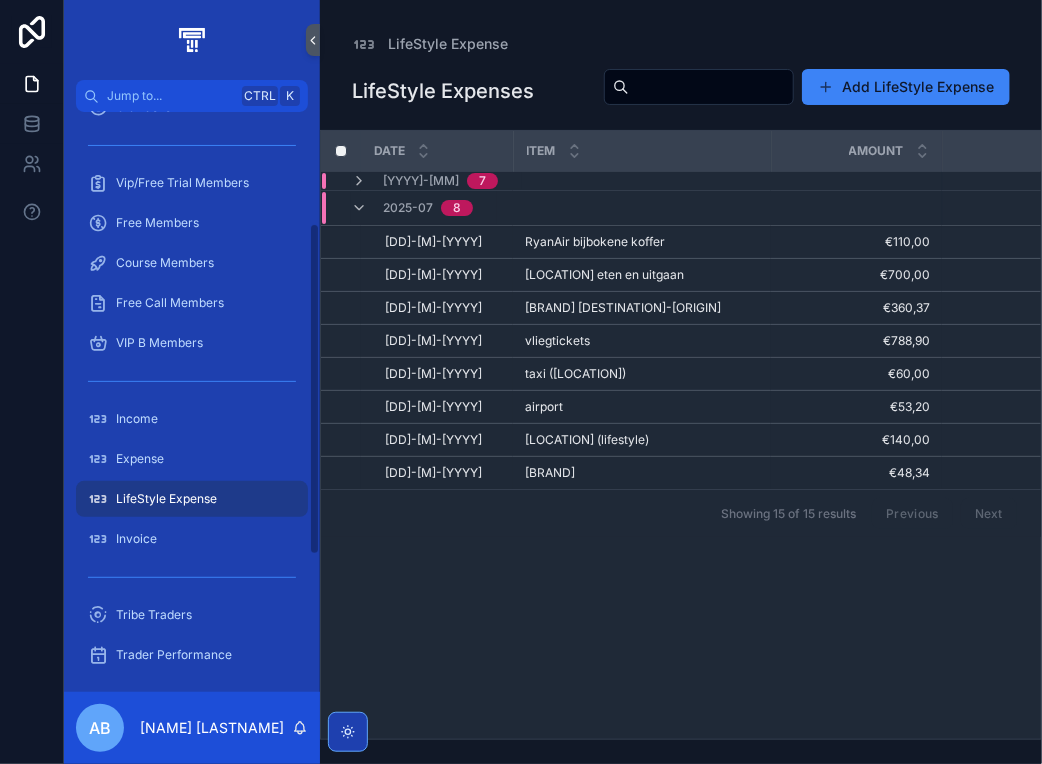 scroll, scrollTop: 300, scrollLeft: 0, axis: vertical 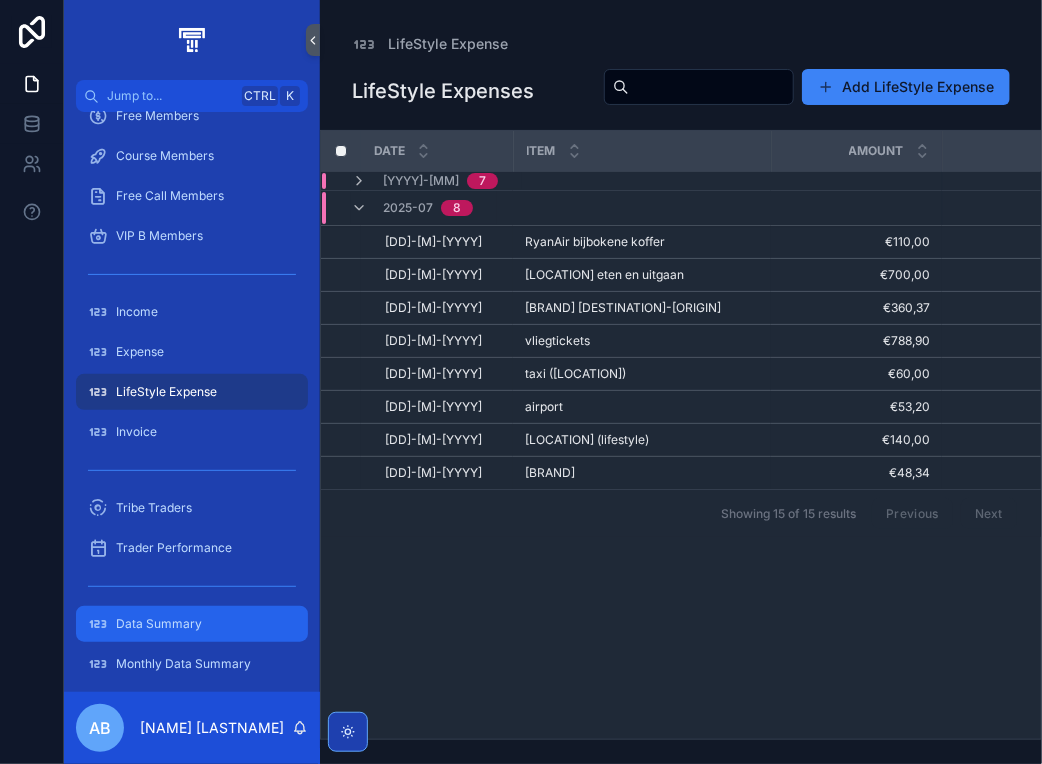 click on "Data Summary" at bounding box center [192, 624] 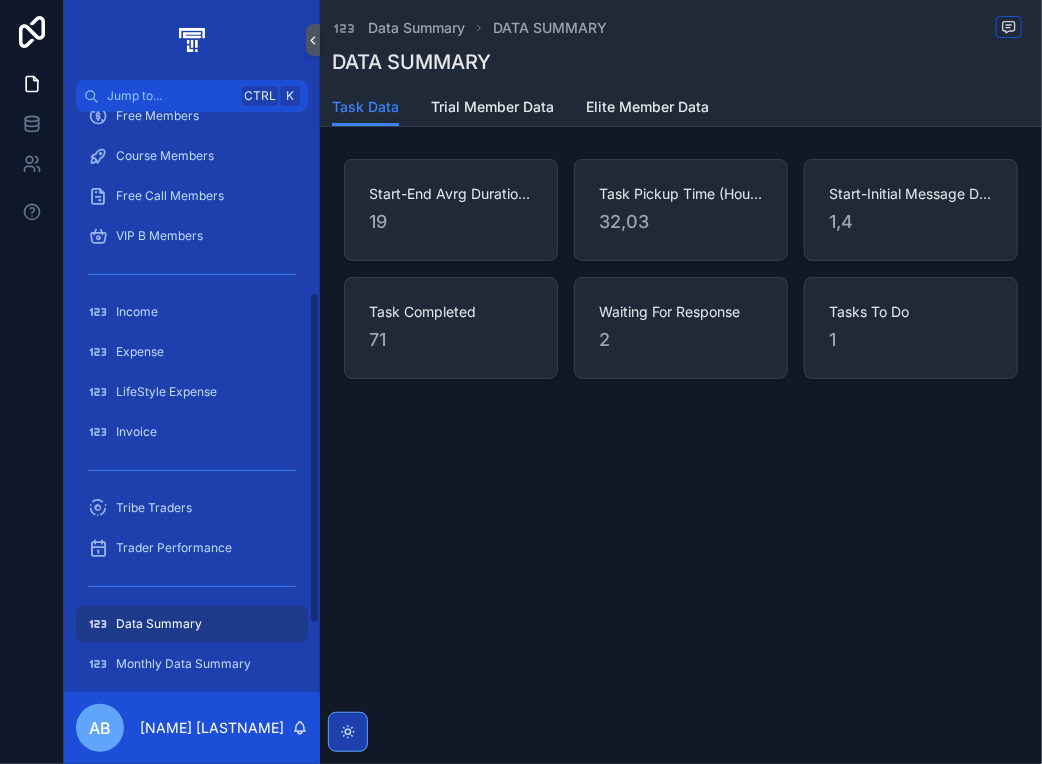 scroll, scrollTop: 400, scrollLeft: 0, axis: vertical 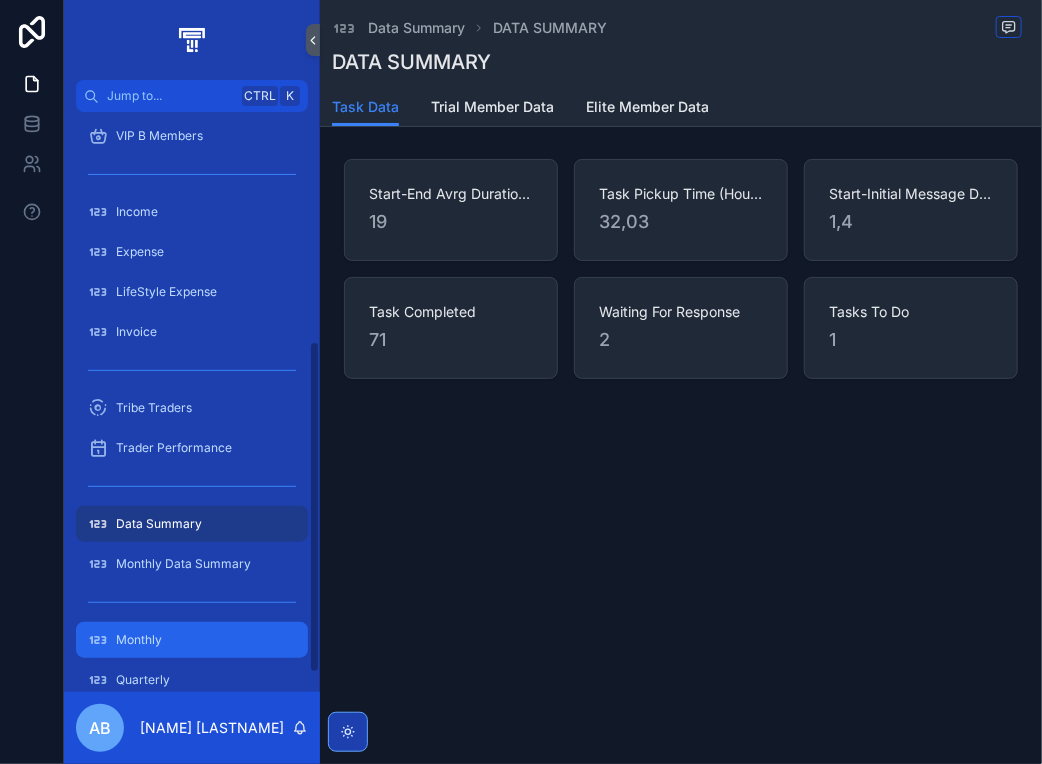click on "Monthly" at bounding box center (192, 640) 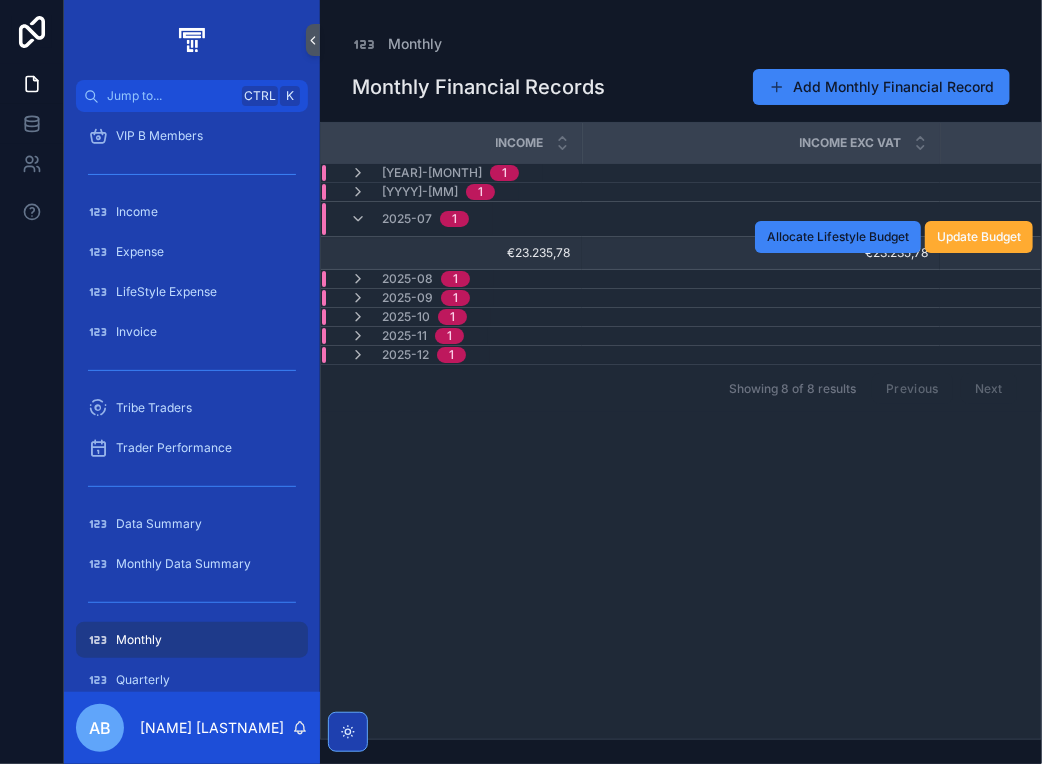 click on "€23.235,78" at bounding box center (761, 253) 